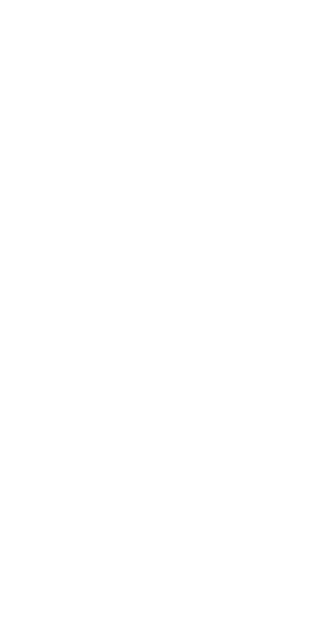 scroll, scrollTop: 0, scrollLeft: 0, axis: both 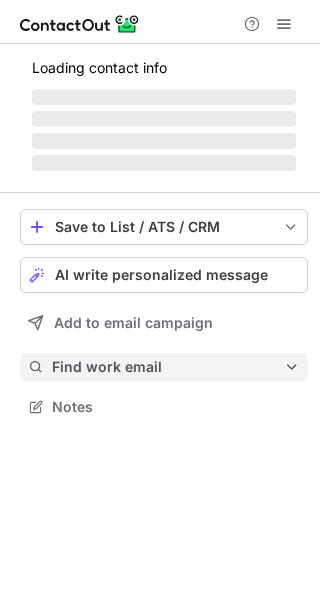 click on "Find work email" at bounding box center [164, 367] 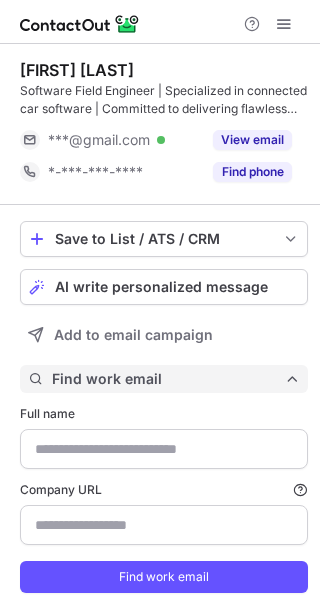 type on "*********" 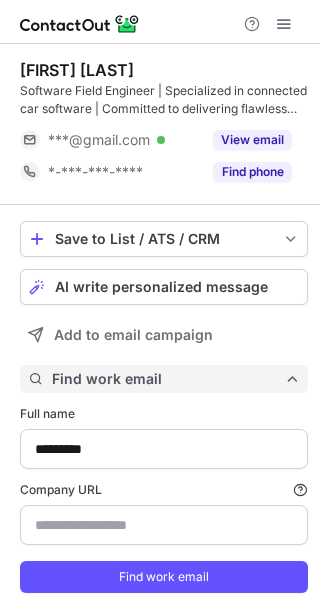 scroll, scrollTop: 10, scrollLeft: 10, axis: both 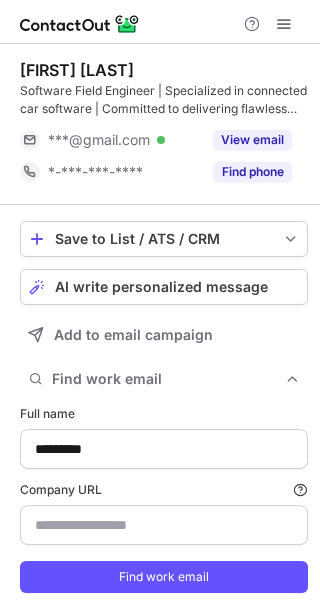 type on "**********" 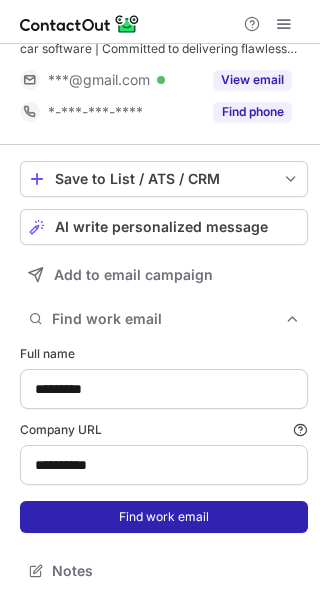 scroll, scrollTop: 61, scrollLeft: 0, axis: vertical 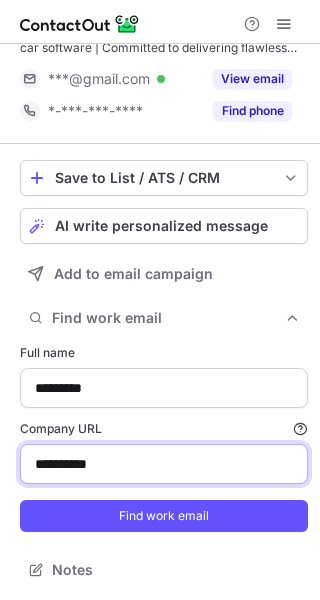 click on "**********" at bounding box center [164, 464] 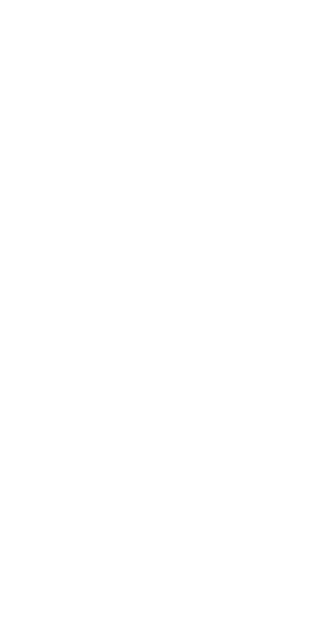 scroll, scrollTop: 0, scrollLeft: 0, axis: both 